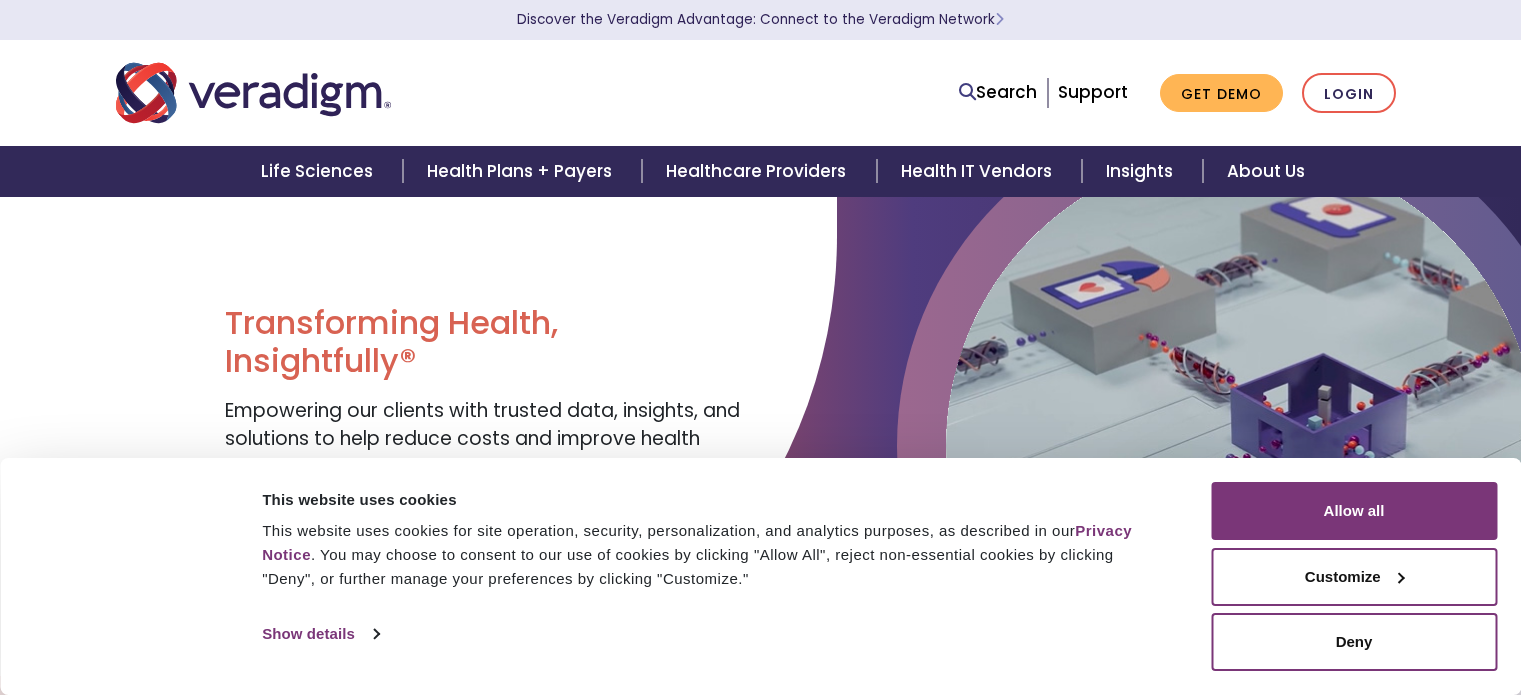 scroll, scrollTop: 0, scrollLeft: 0, axis: both 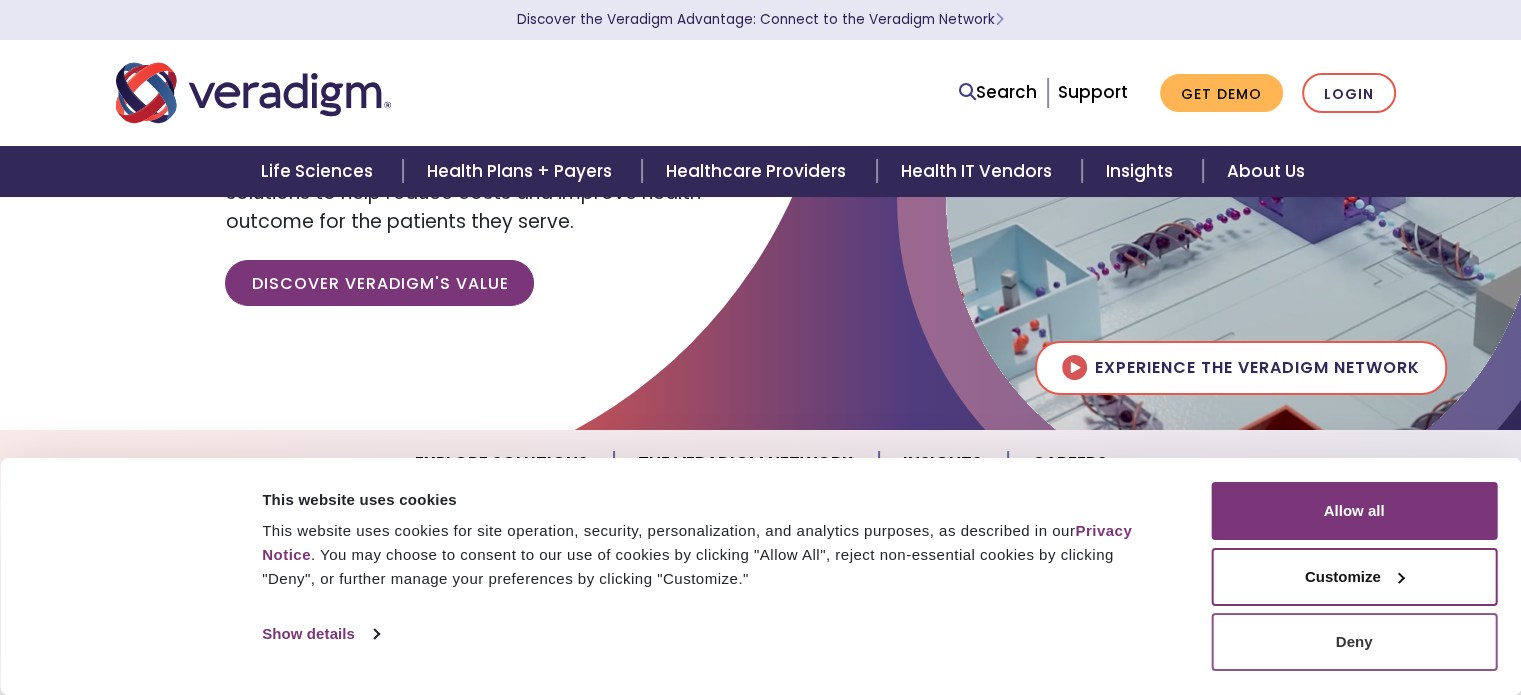 click on "Deny" at bounding box center (1354, 642) 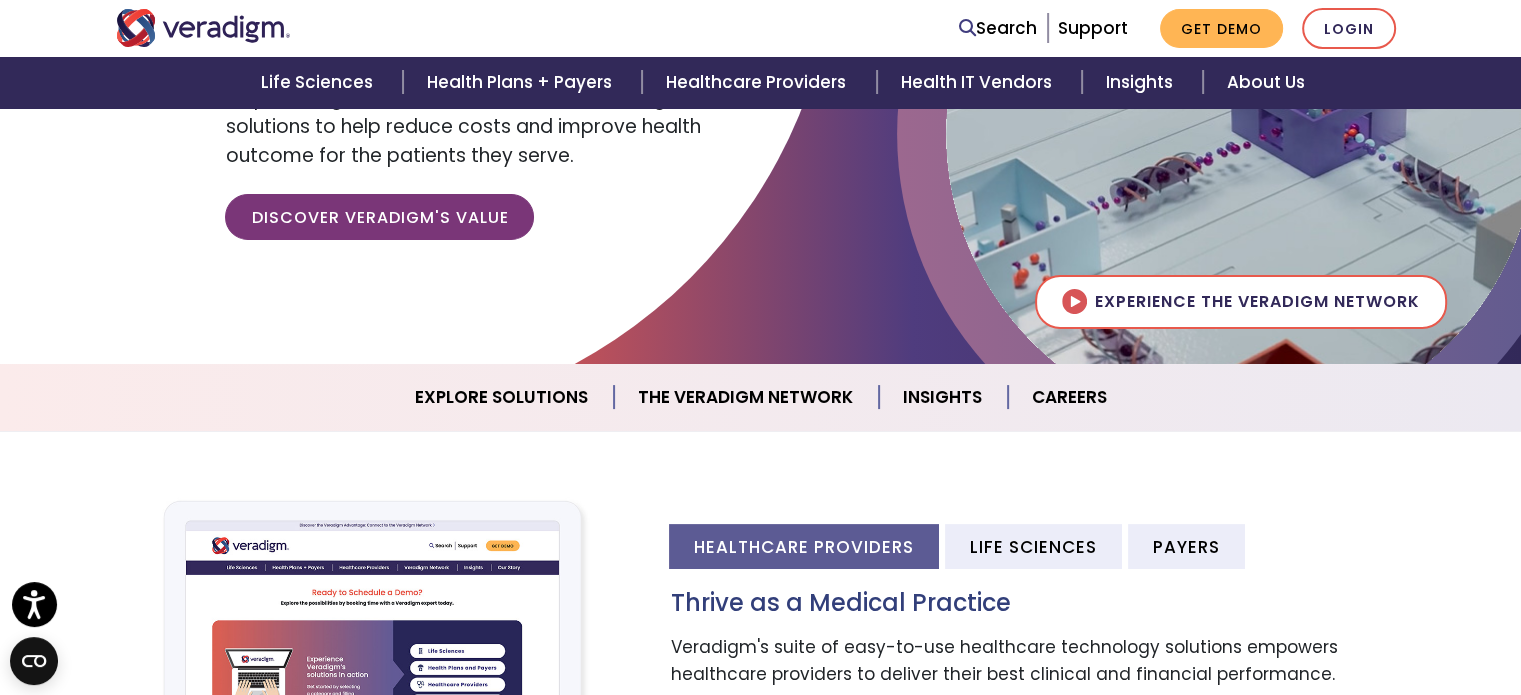 scroll, scrollTop: 314, scrollLeft: 0, axis: vertical 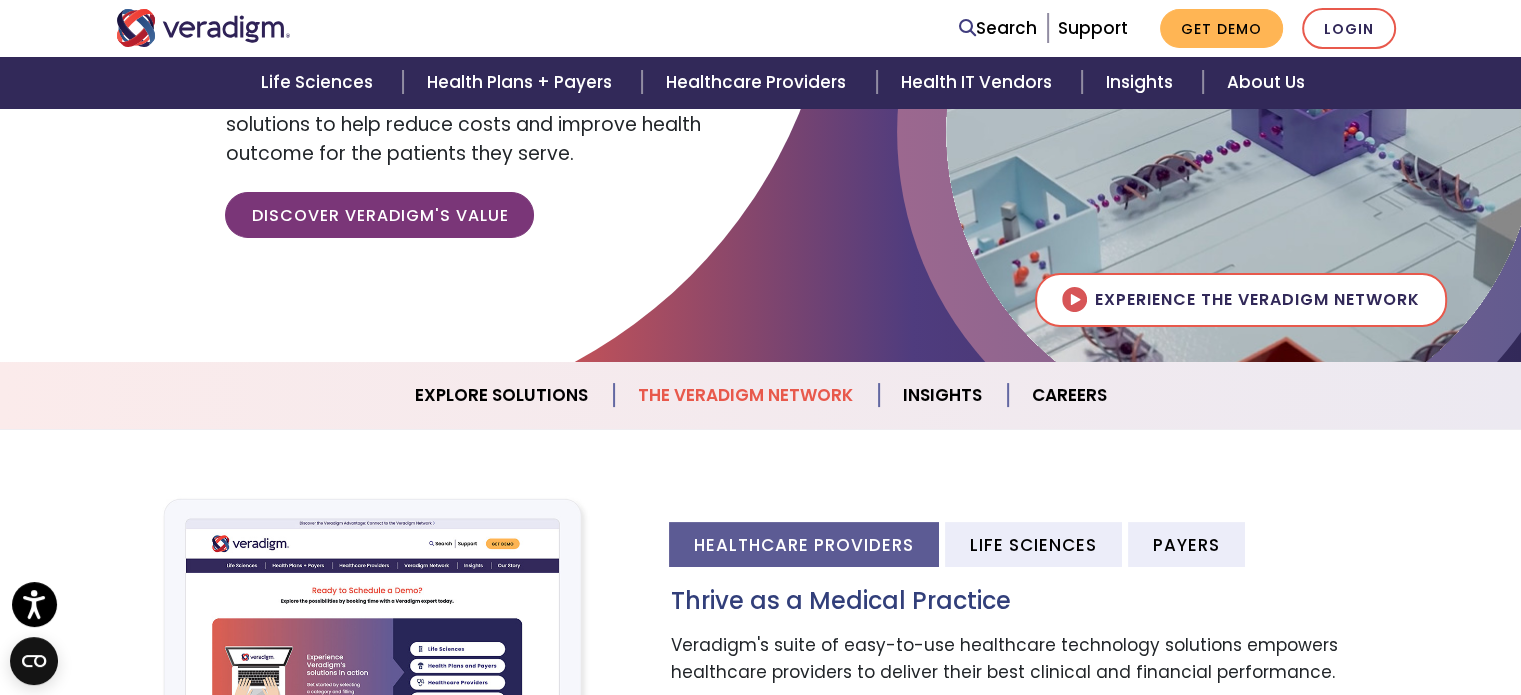 click on "The Veradigm Network" at bounding box center (746, 395) 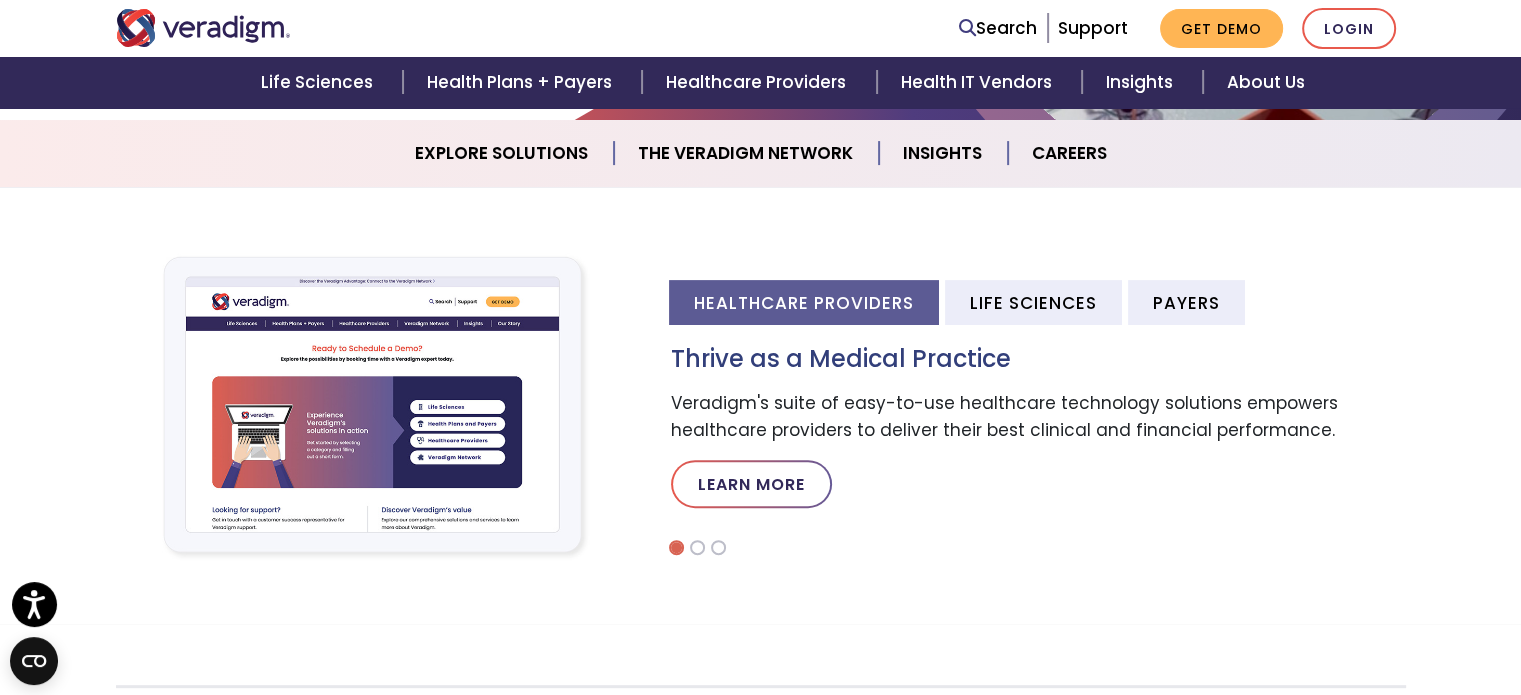 scroll, scrollTop: 558, scrollLeft: 0, axis: vertical 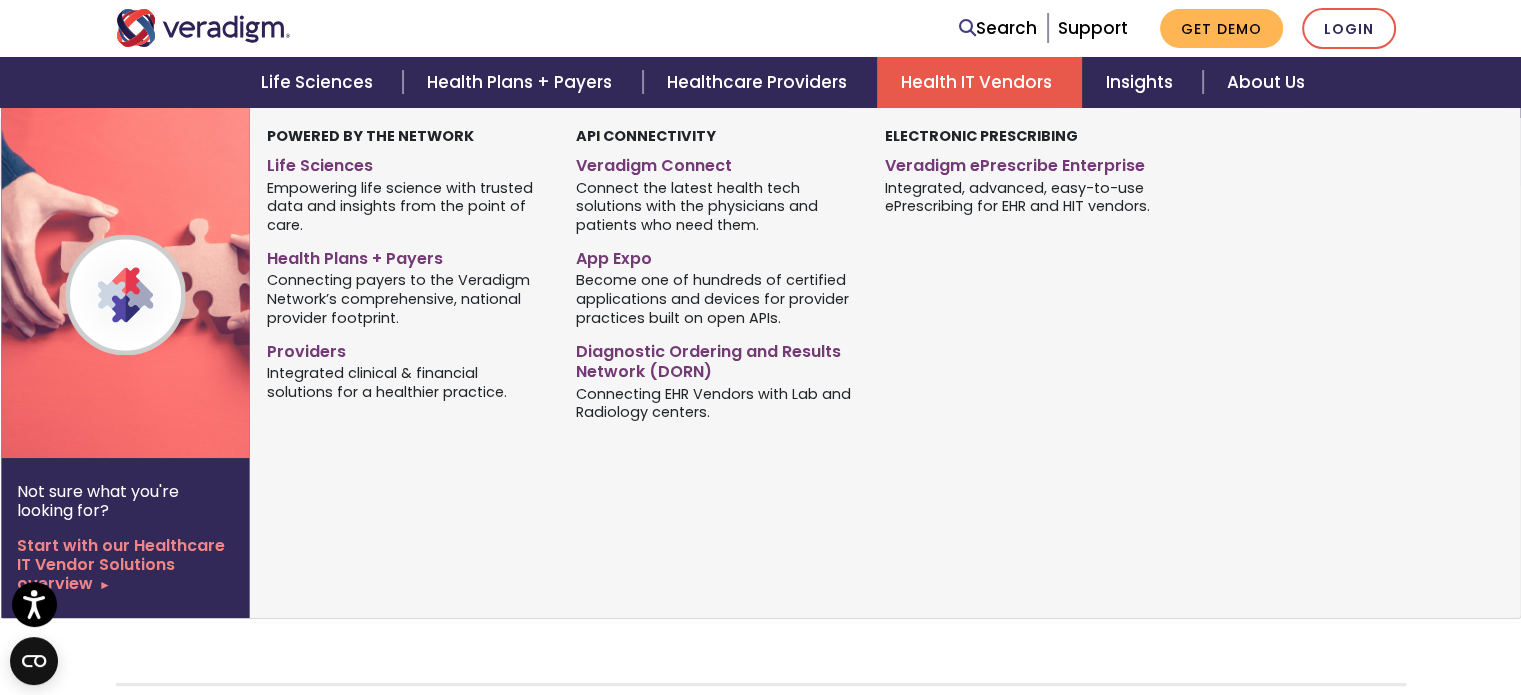 click on "Health IT Vendors" at bounding box center (979, 82) 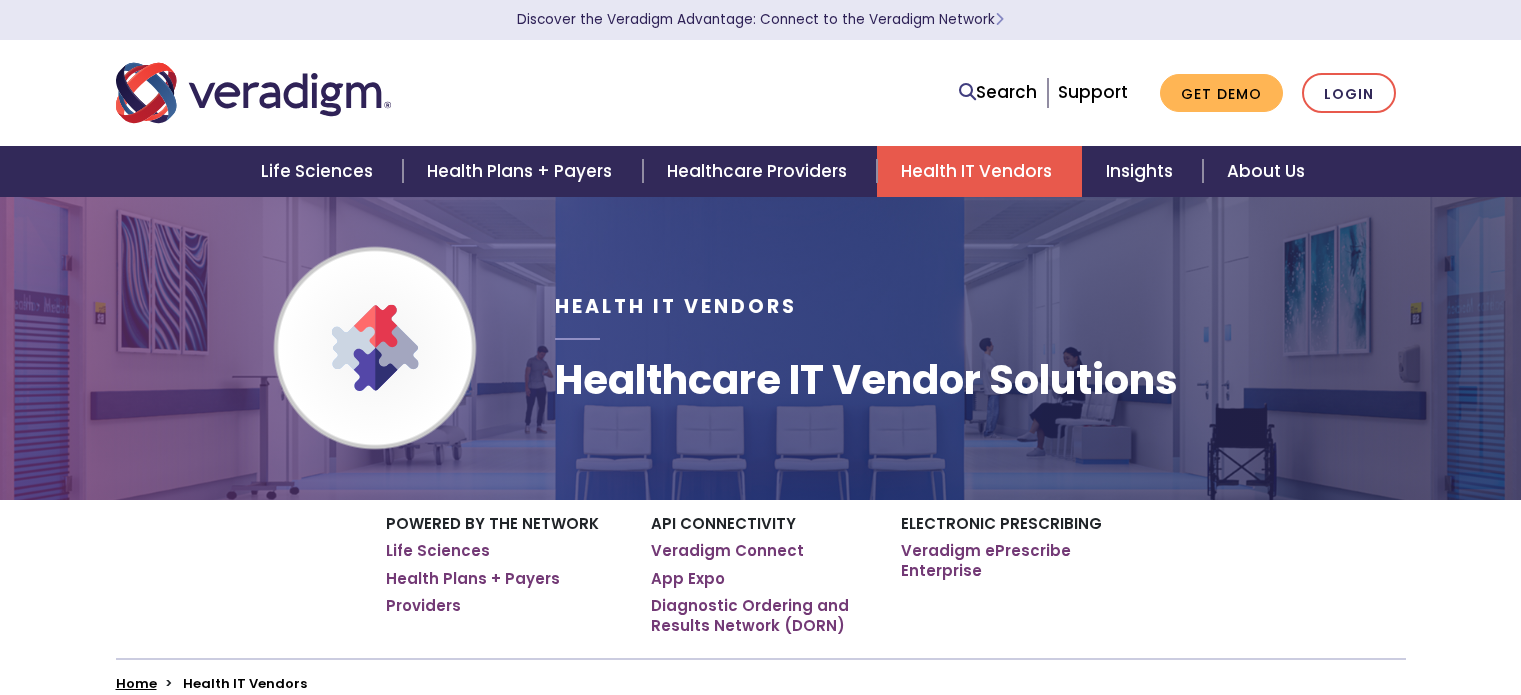 scroll, scrollTop: 0, scrollLeft: 0, axis: both 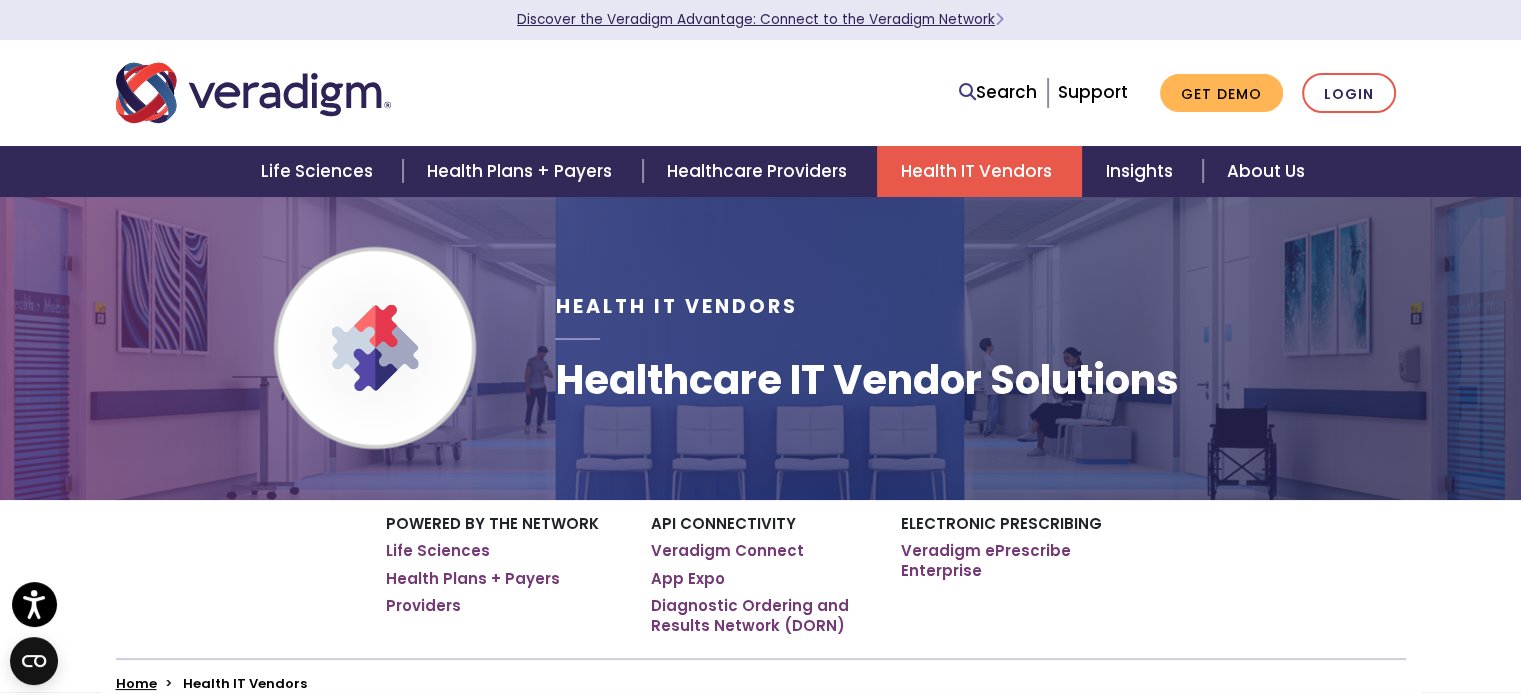 click at bounding box center [999, 20] 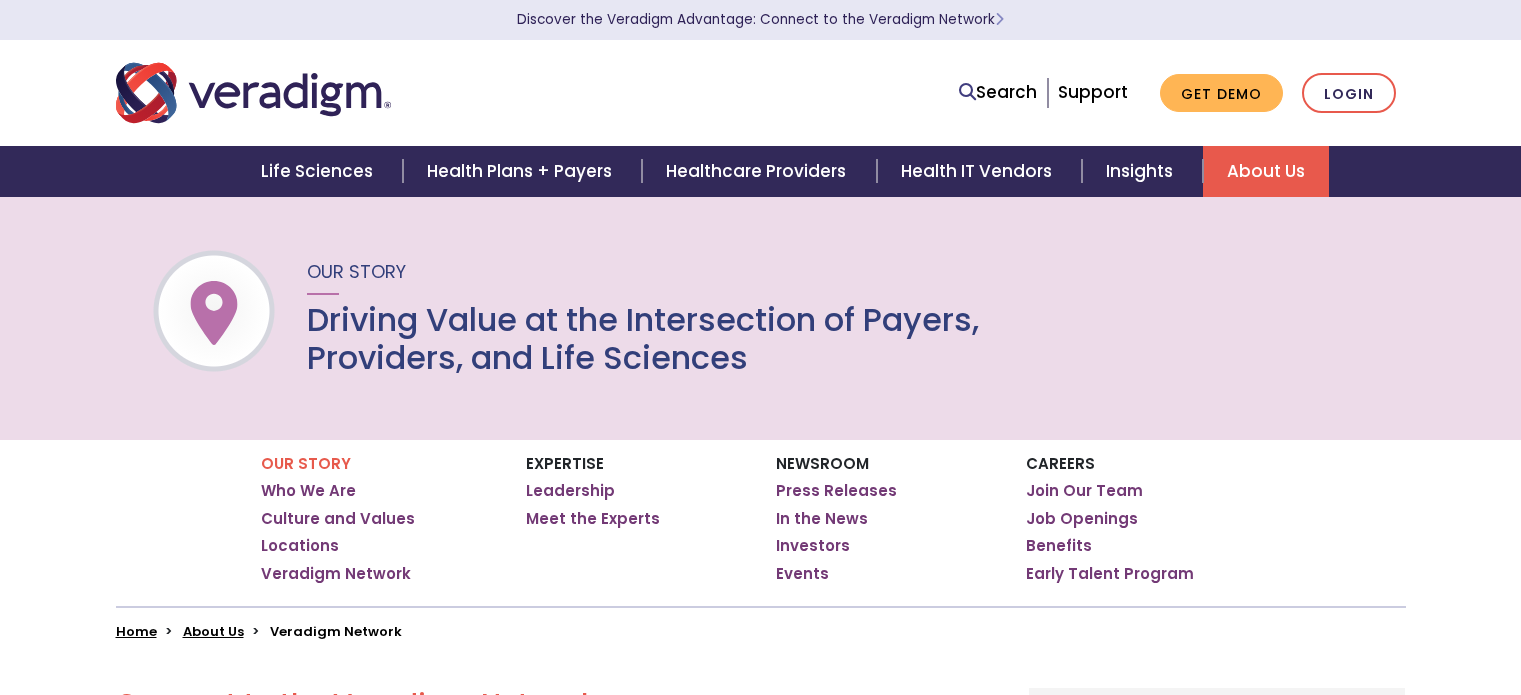 scroll, scrollTop: 0, scrollLeft: 0, axis: both 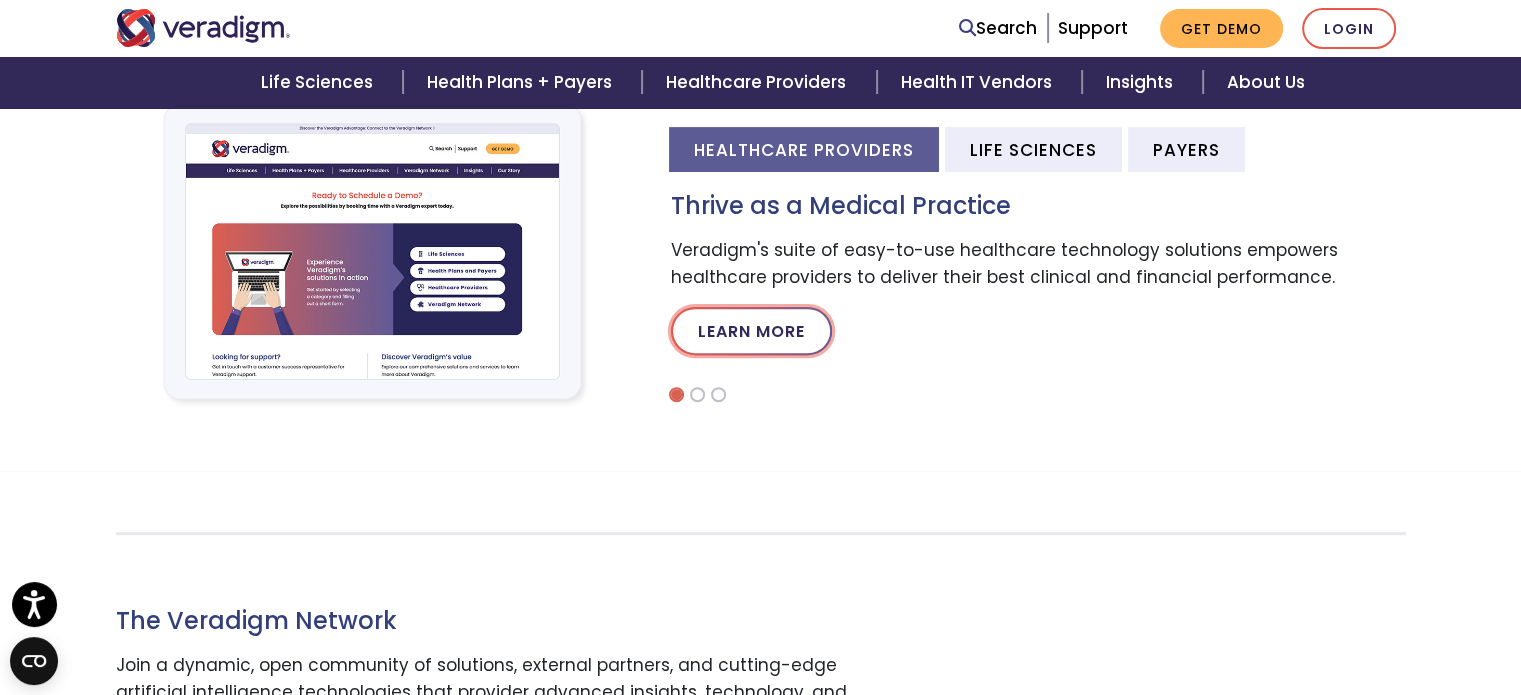 click on "Learn More" at bounding box center [751, 331] 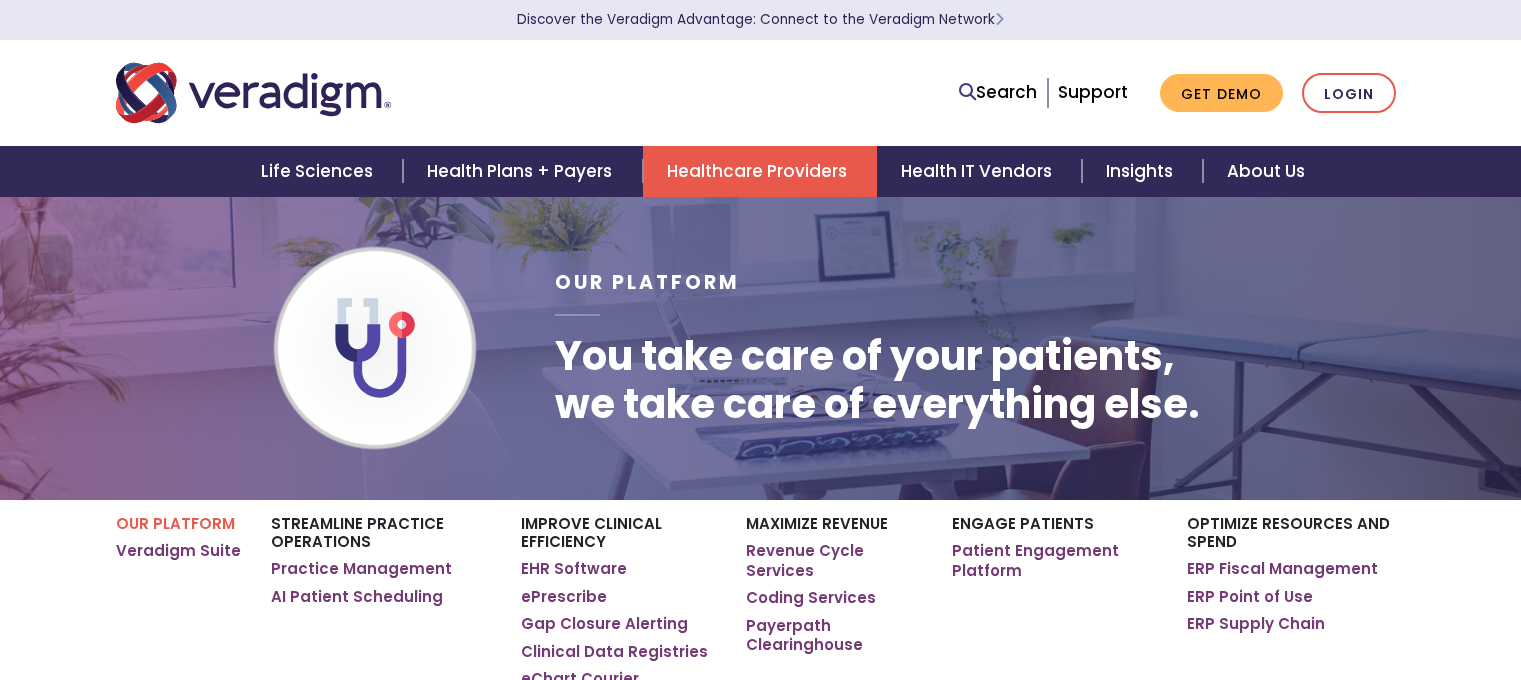 scroll, scrollTop: 72, scrollLeft: 15, axis: both 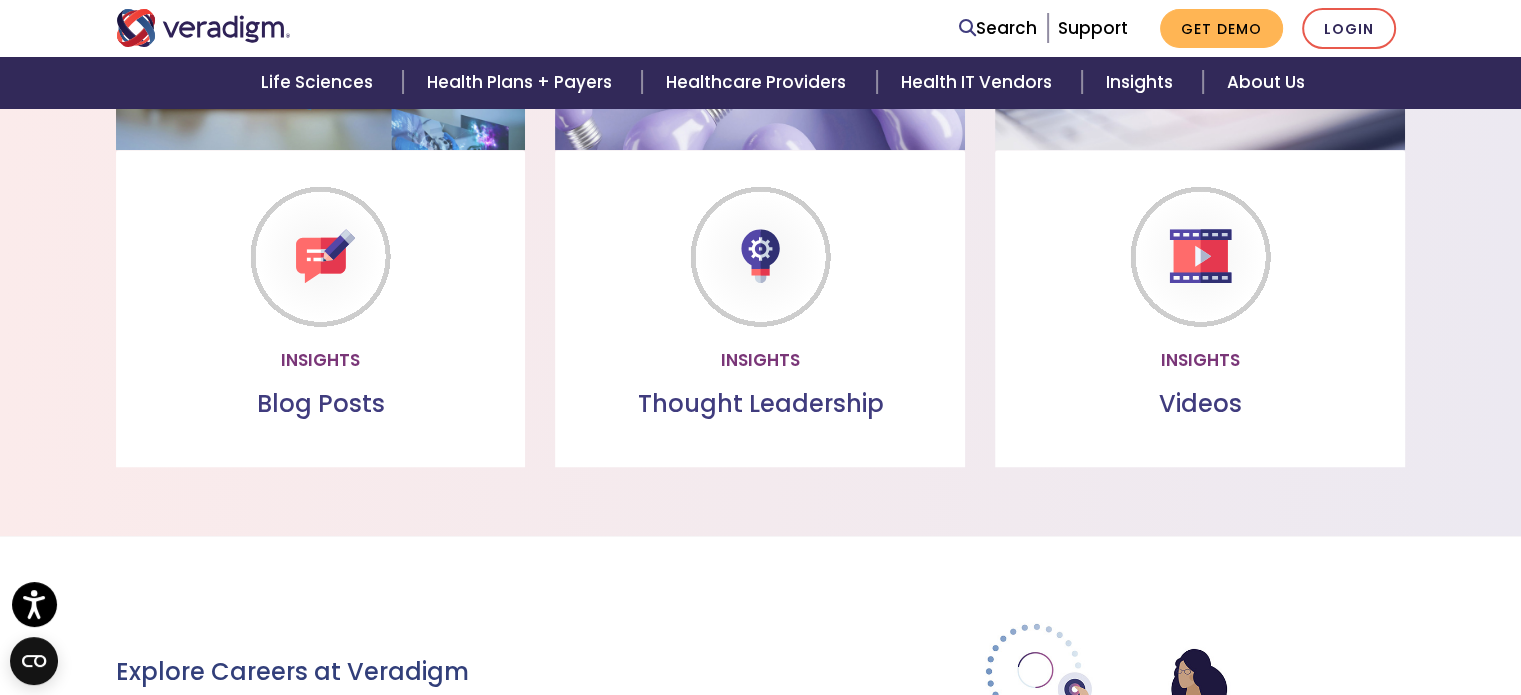 click on "Learn more" at bounding box center [760, 359] 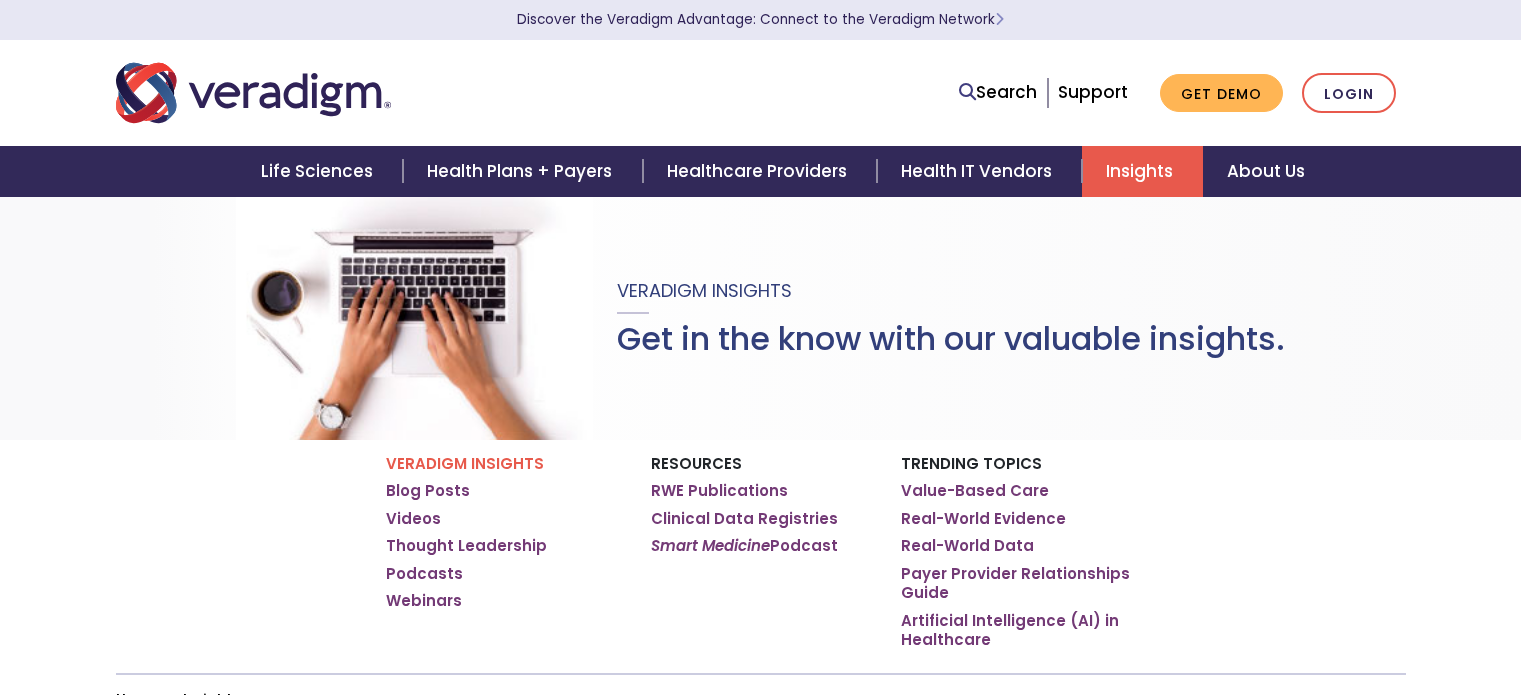scroll, scrollTop: 0, scrollLeft: 0, axis: both 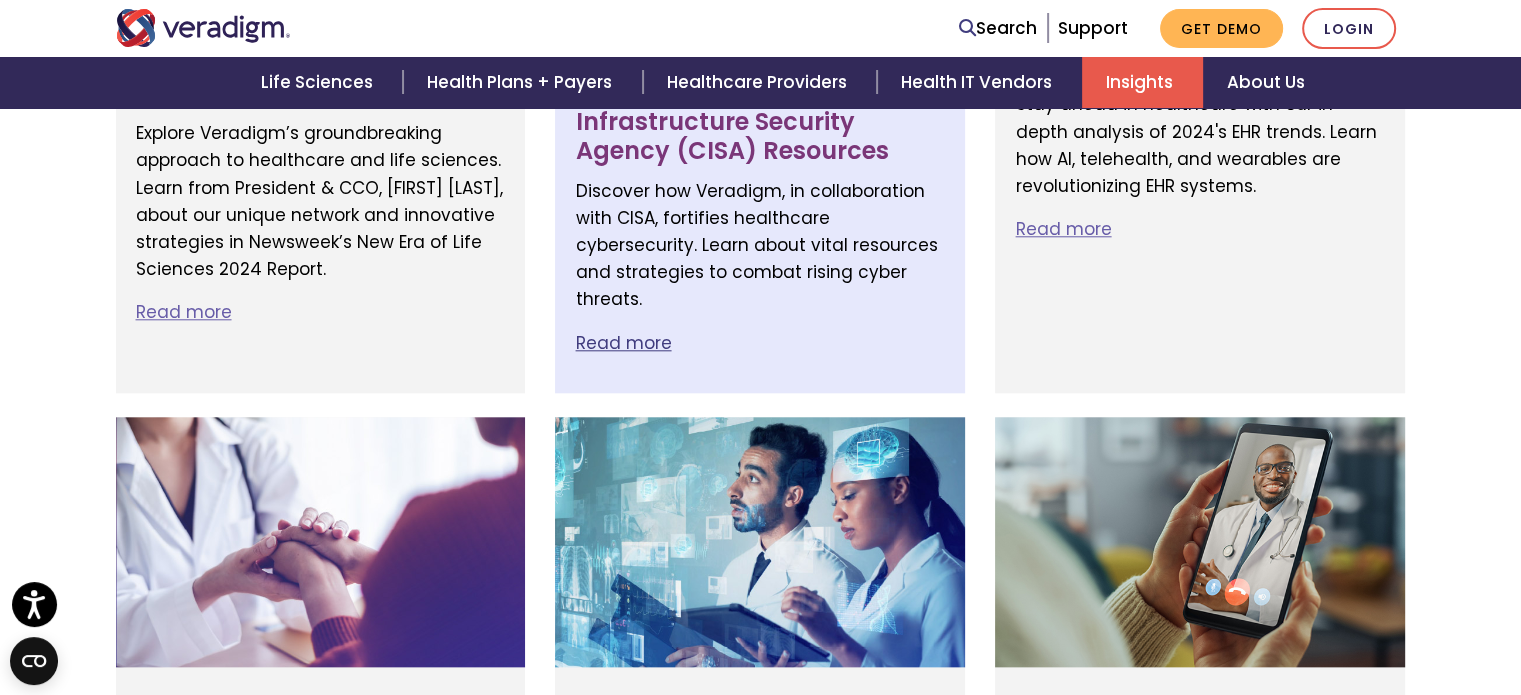 click on "Read more" at bounding box center [623, 343] 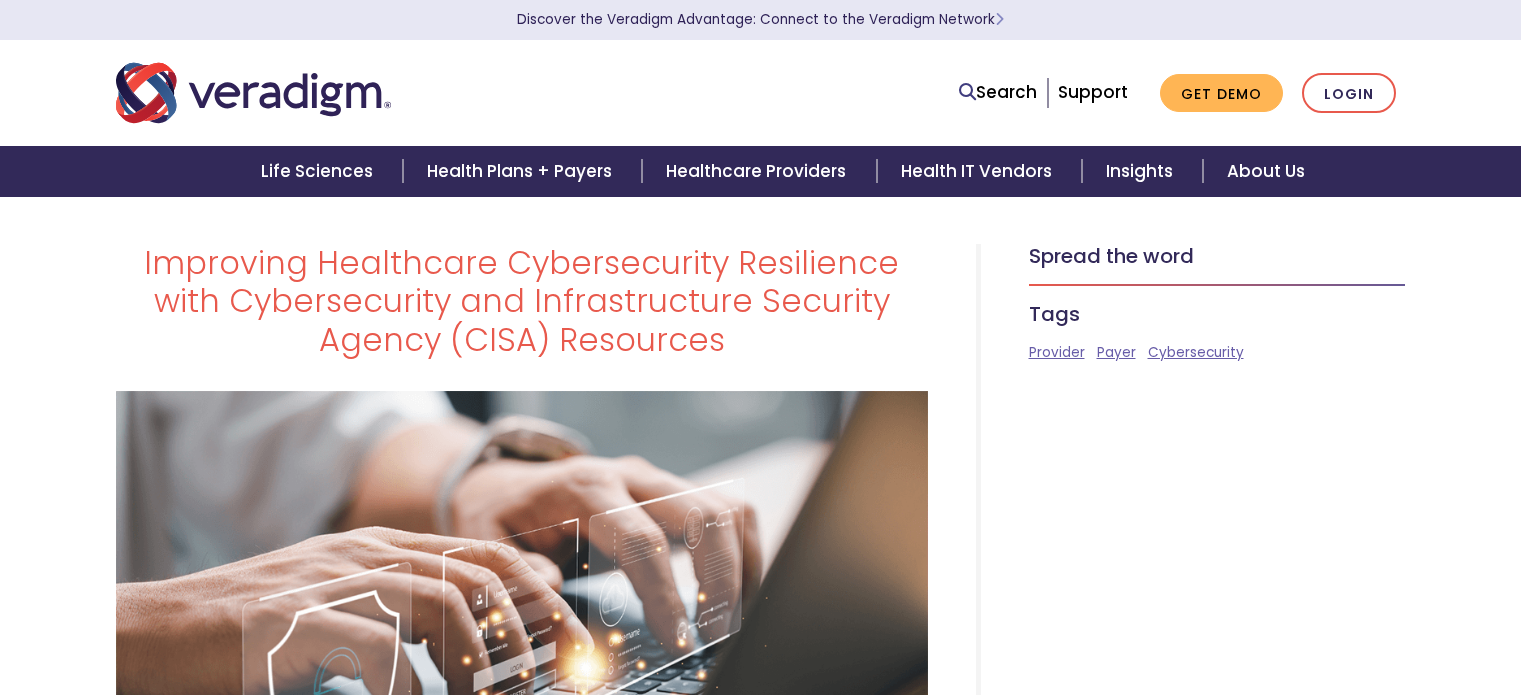 scroll, scrollTop: 116, scrollLeft: 0, axis: vertical 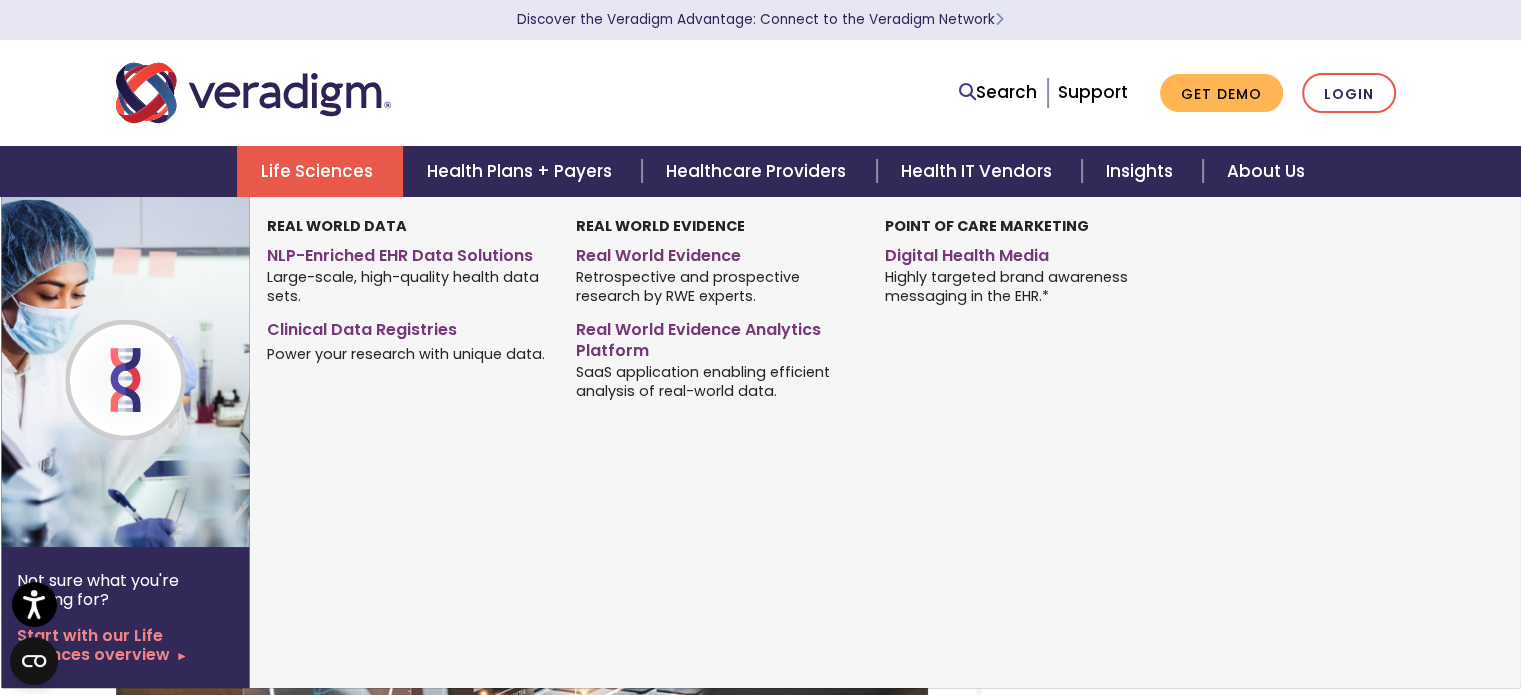click on "Life Sciences" at bounding box center (320, 171) 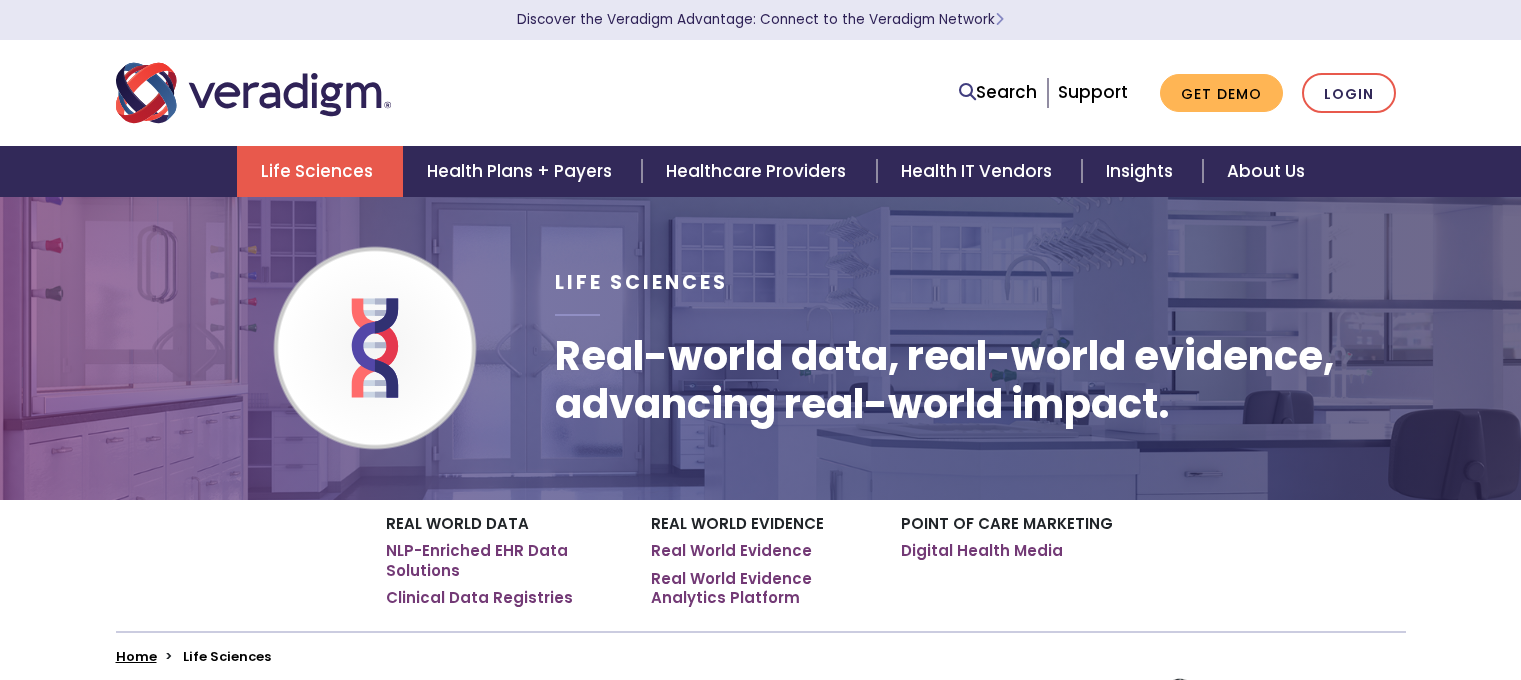 scroll, scrollTop: 0, scrollLeft: 0, axis: both 